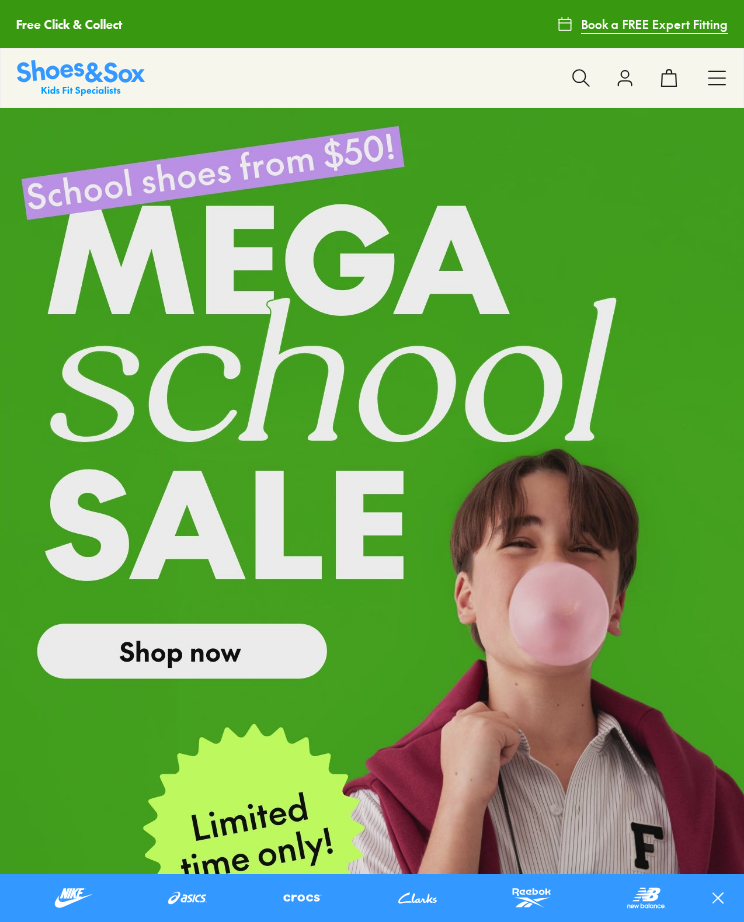scroll, scrollTop: 0, scrollLeft: 0, axis: both 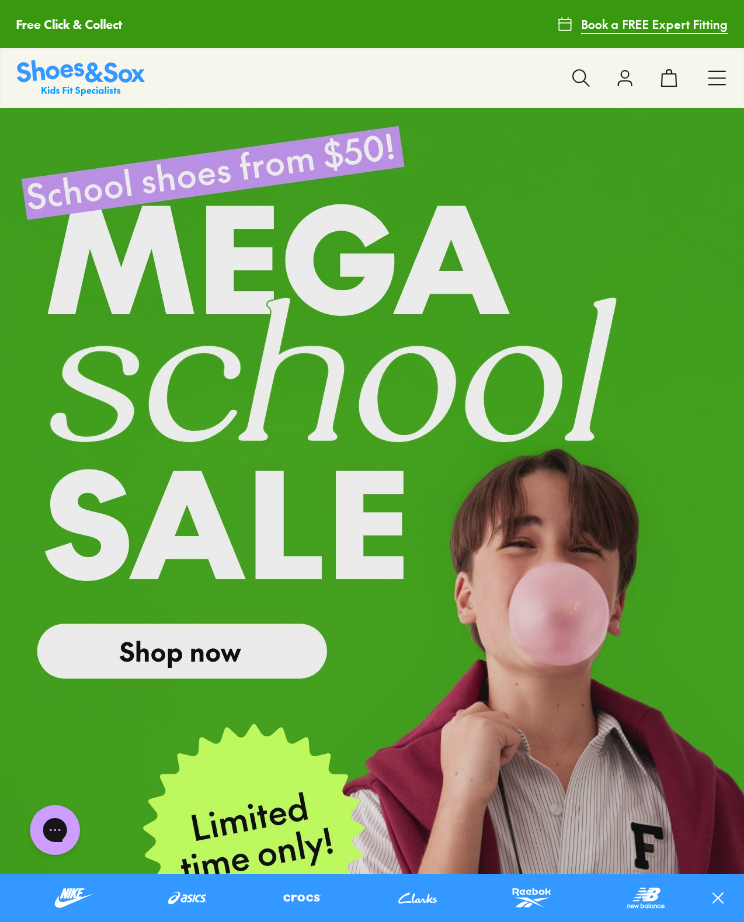 click 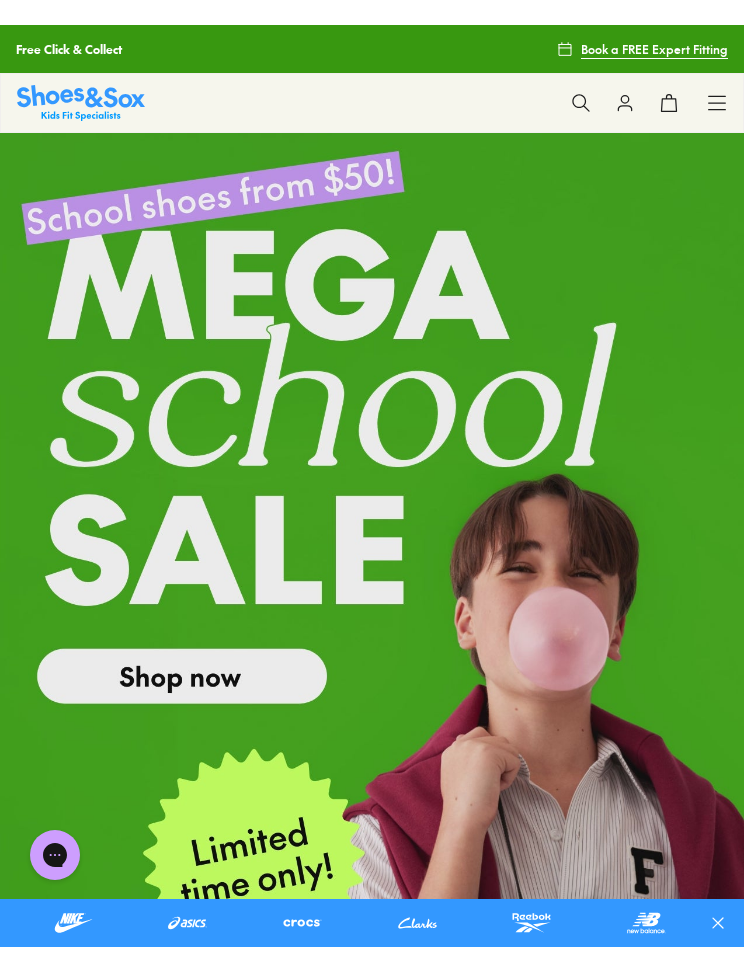 scroll, scrollTop: 0, scrollLeft: 0, axis: both 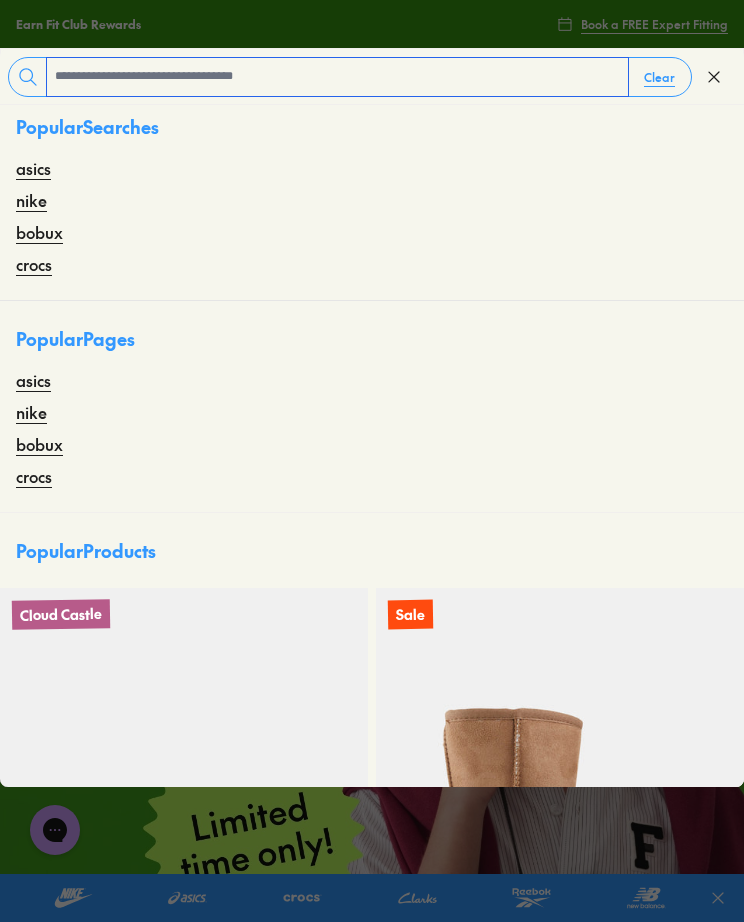 click at bounding box center (337, 77) 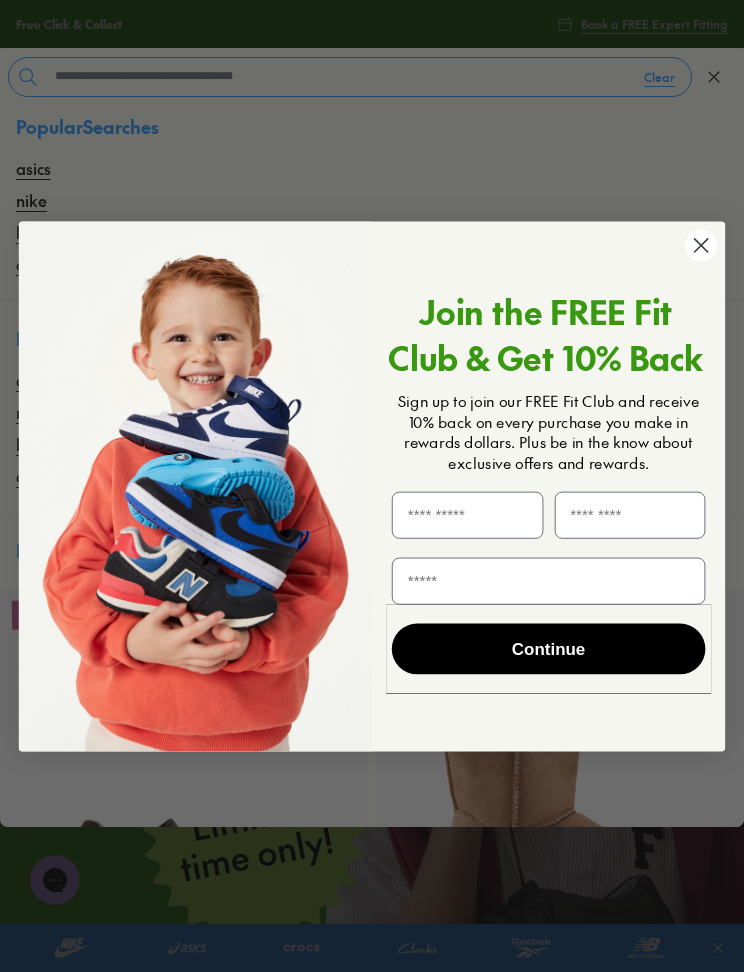 click 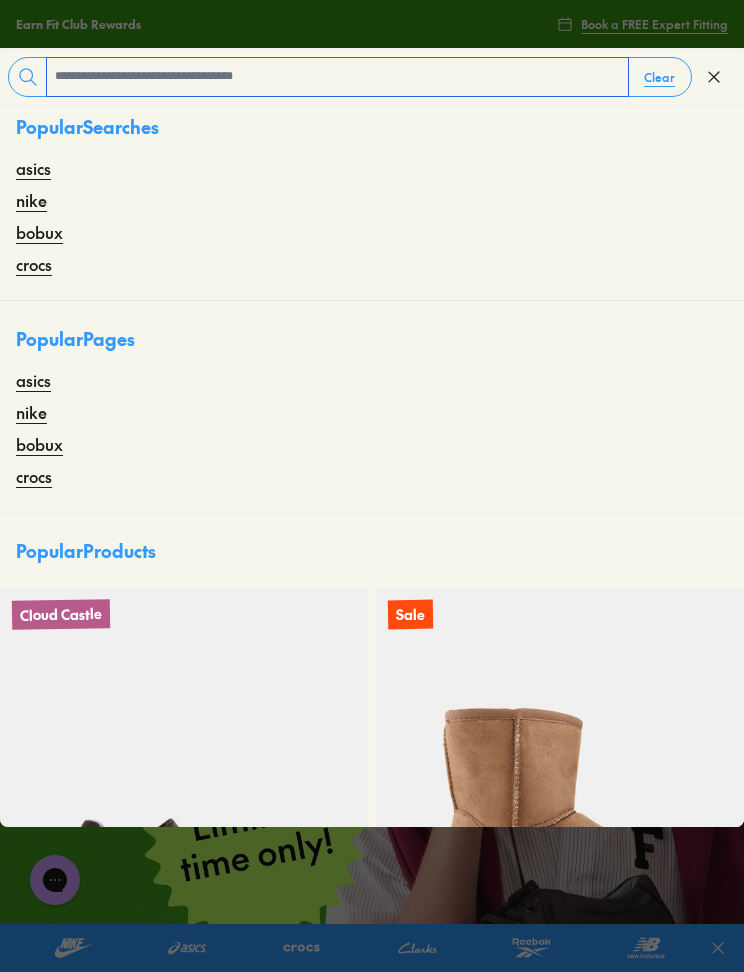 click at bounding box center (337, 77) 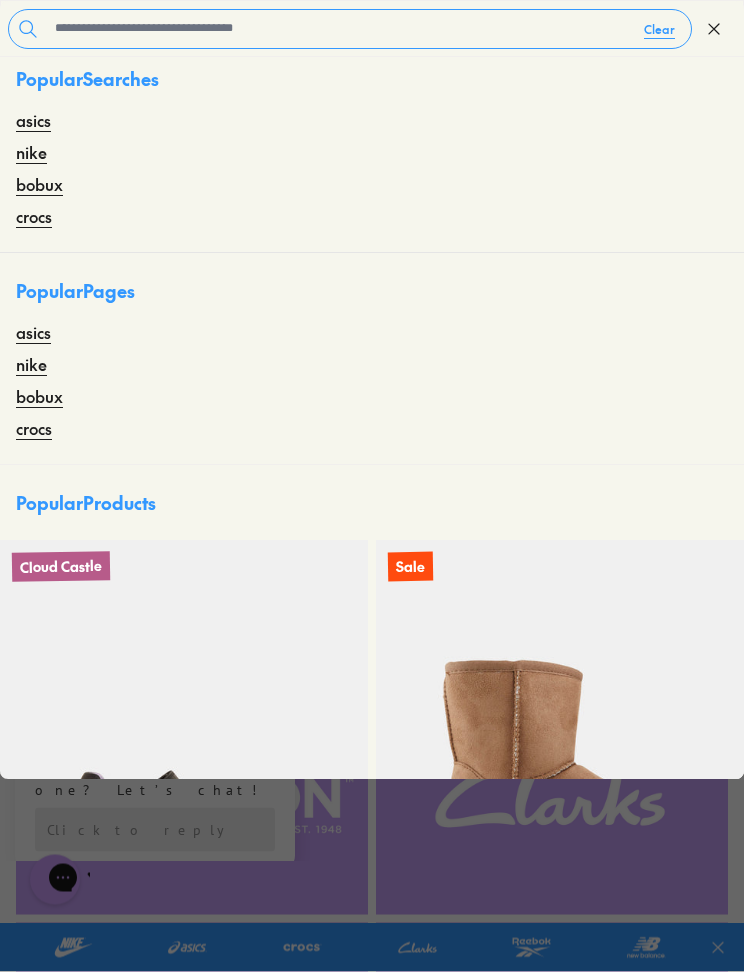 scroll, scrollTop: 514, scrollLeft: 0, axis: vertical 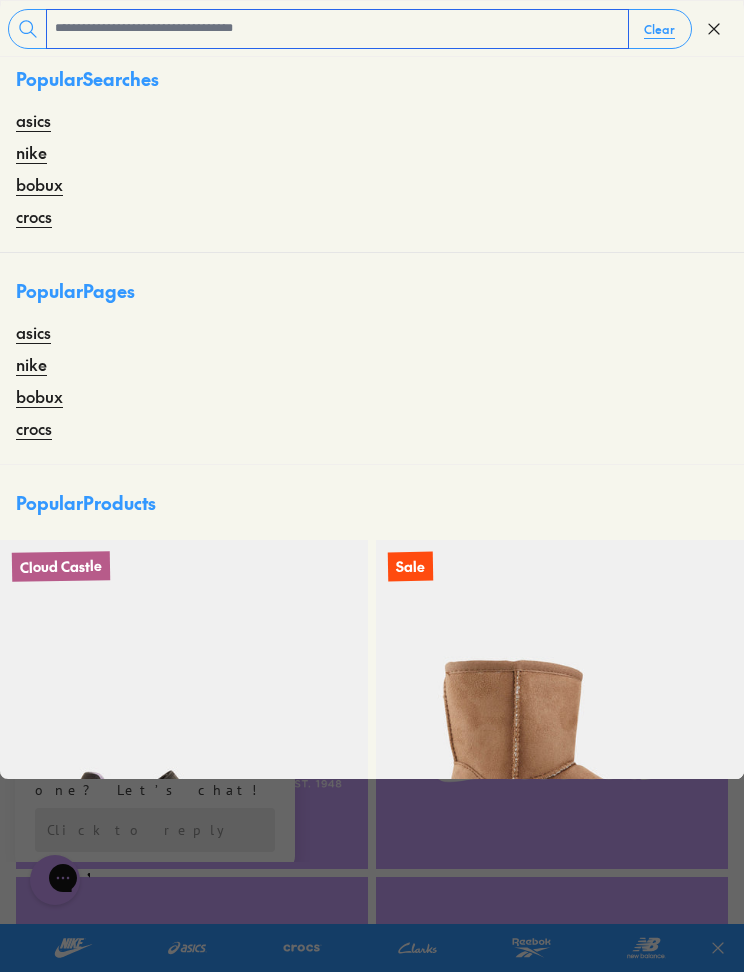 click at bounding box center [337, 29] 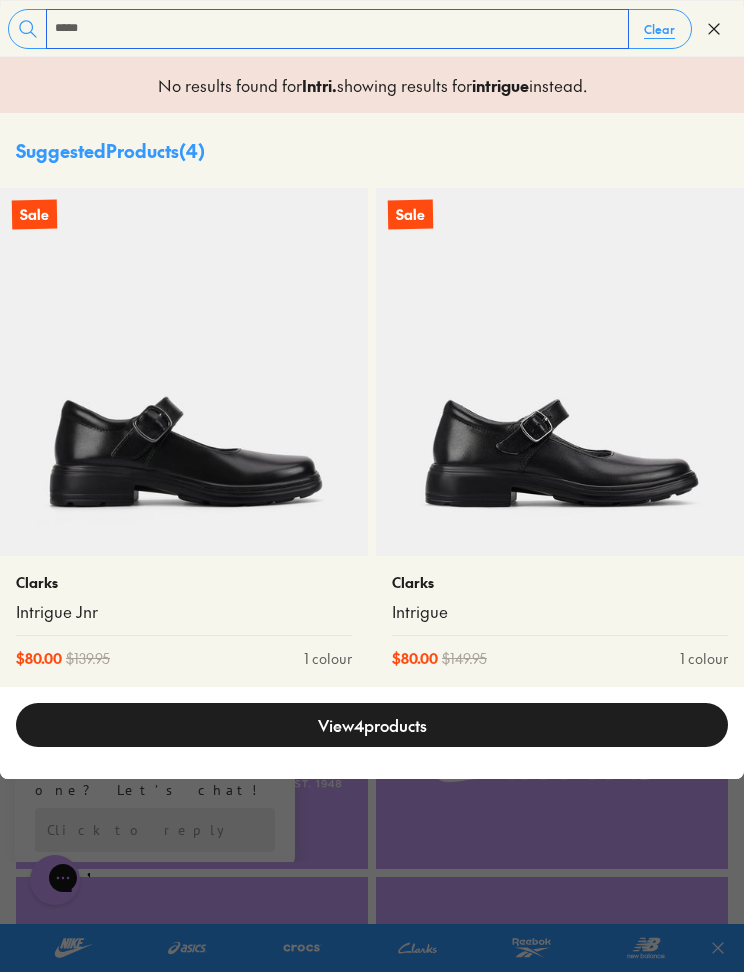 type on "*****" 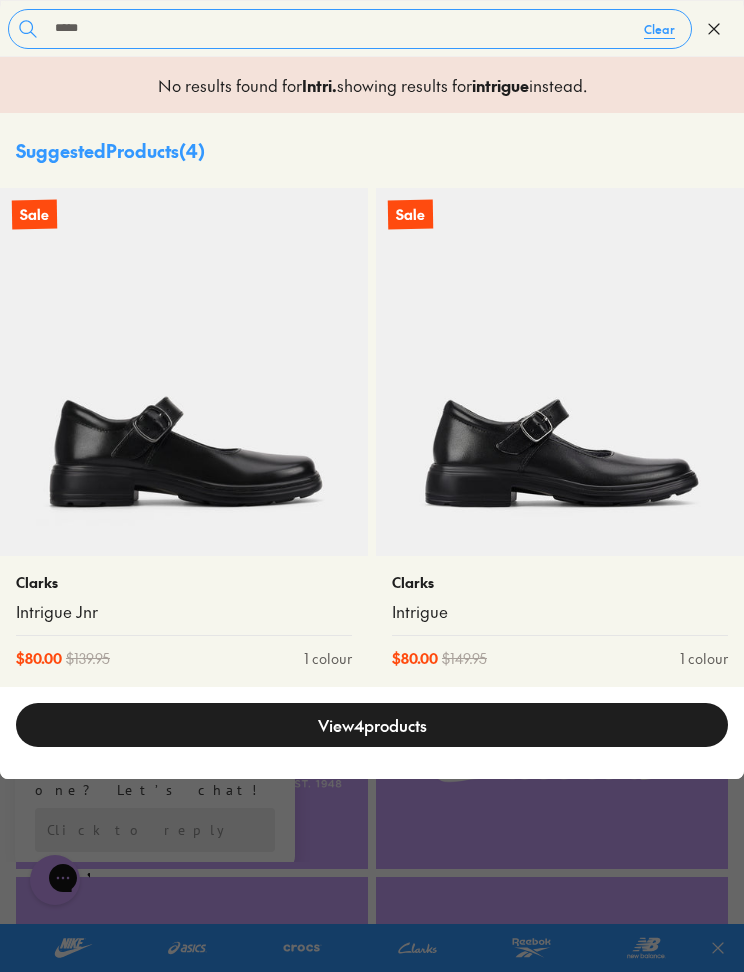click at bounding box center (560, 372) 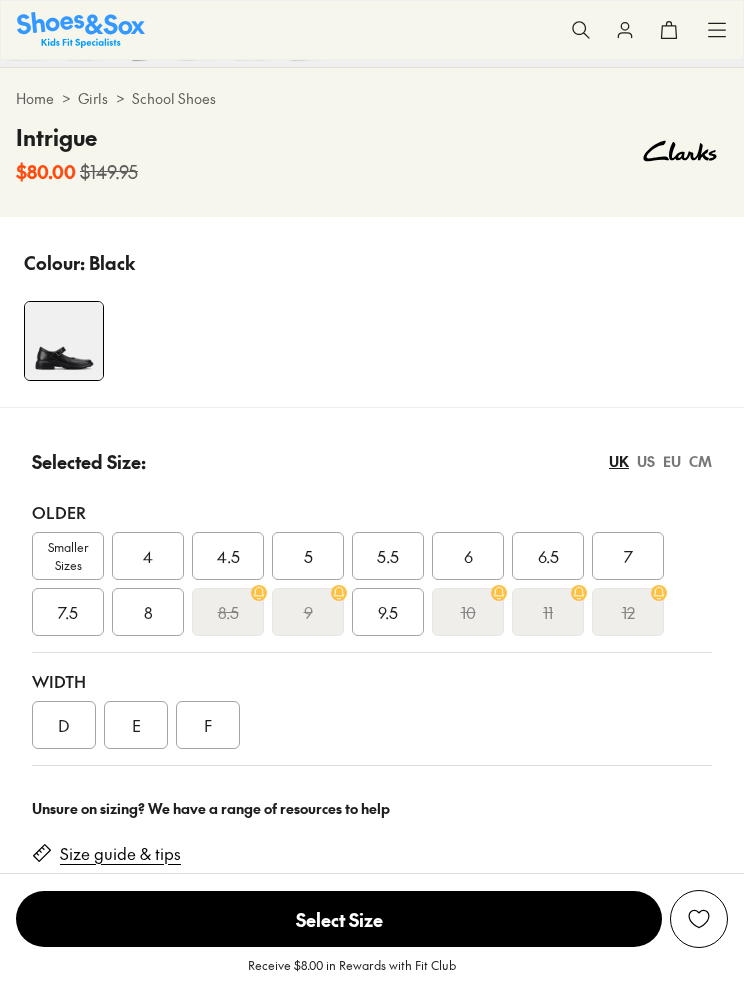 select on "*" 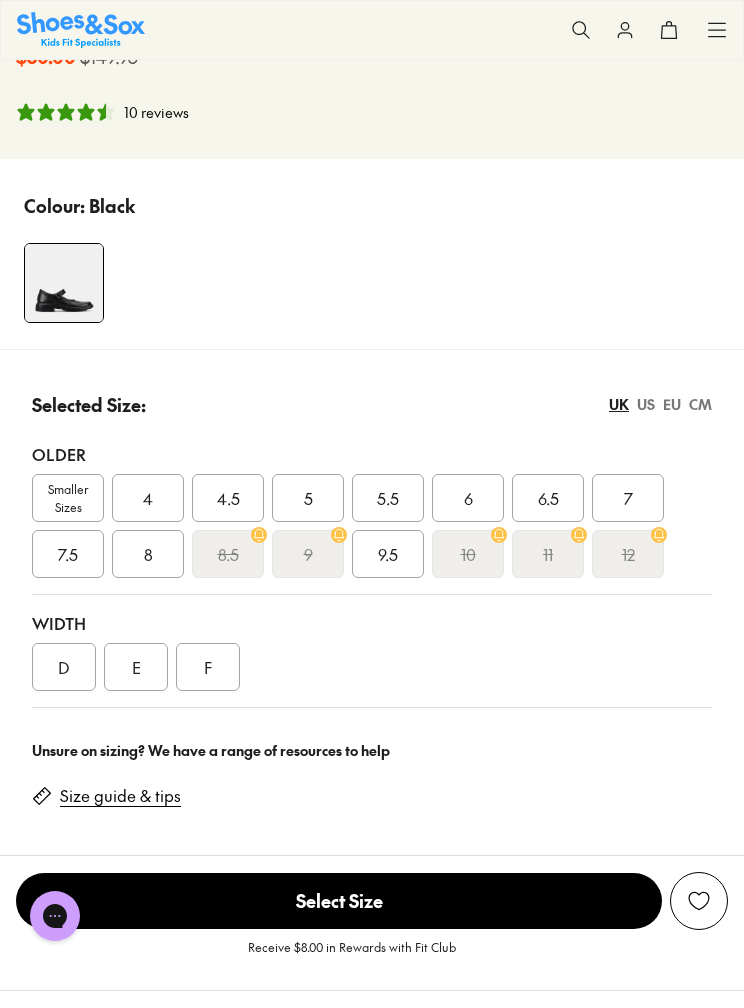 scroll, scrollTop: 974, scrollLeft: 0, axis: vertical 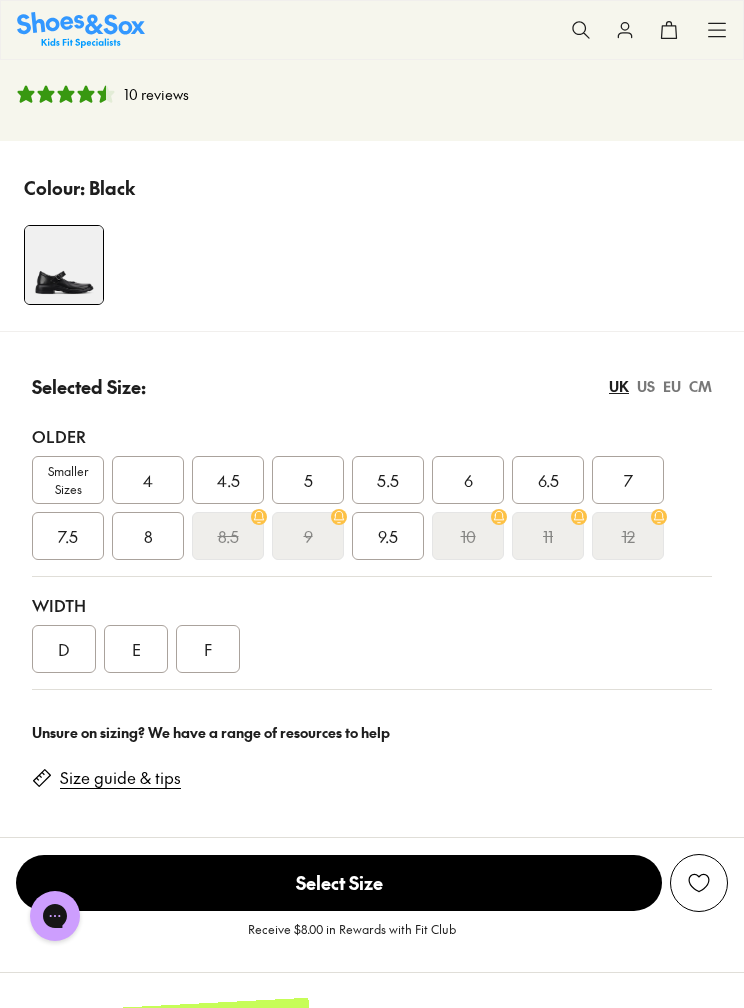 click on "7" at bounding box center (628, 480) 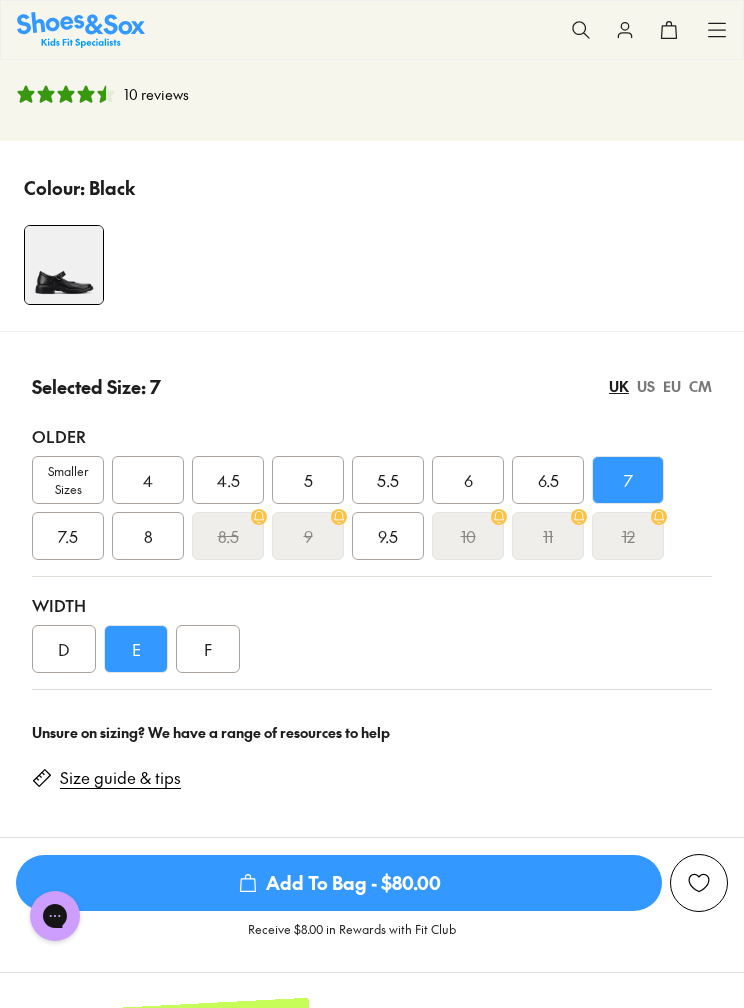 click on "D" at bounding box center (64, 649) 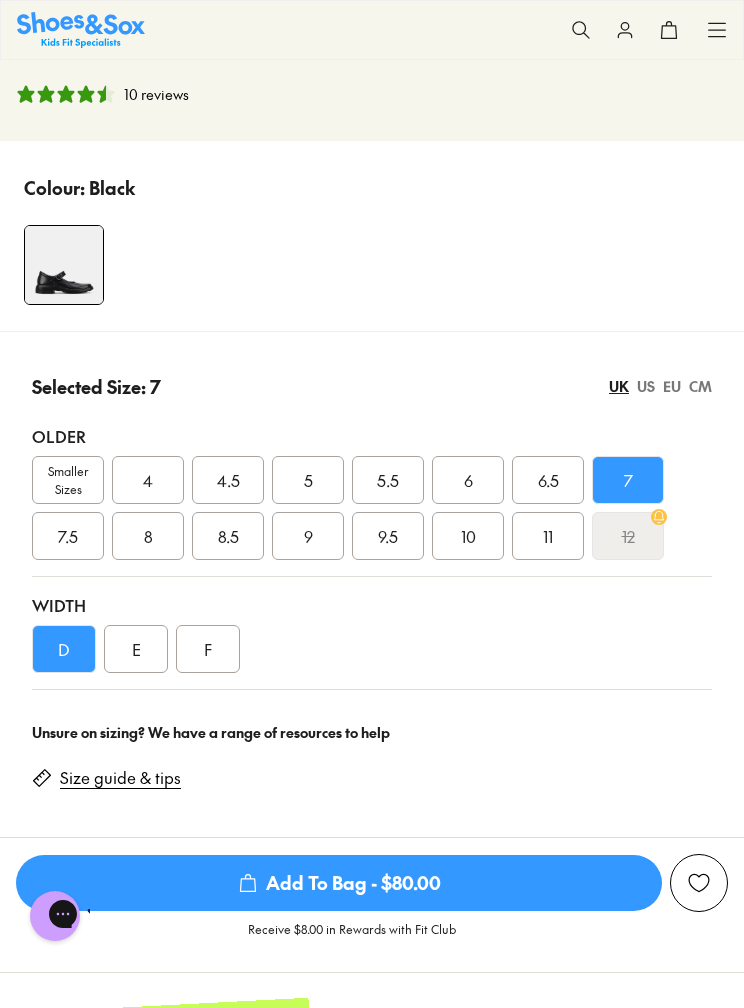 click on "Unsure on sizing? We have a range of resources to help" at bounding box center [372, 732] 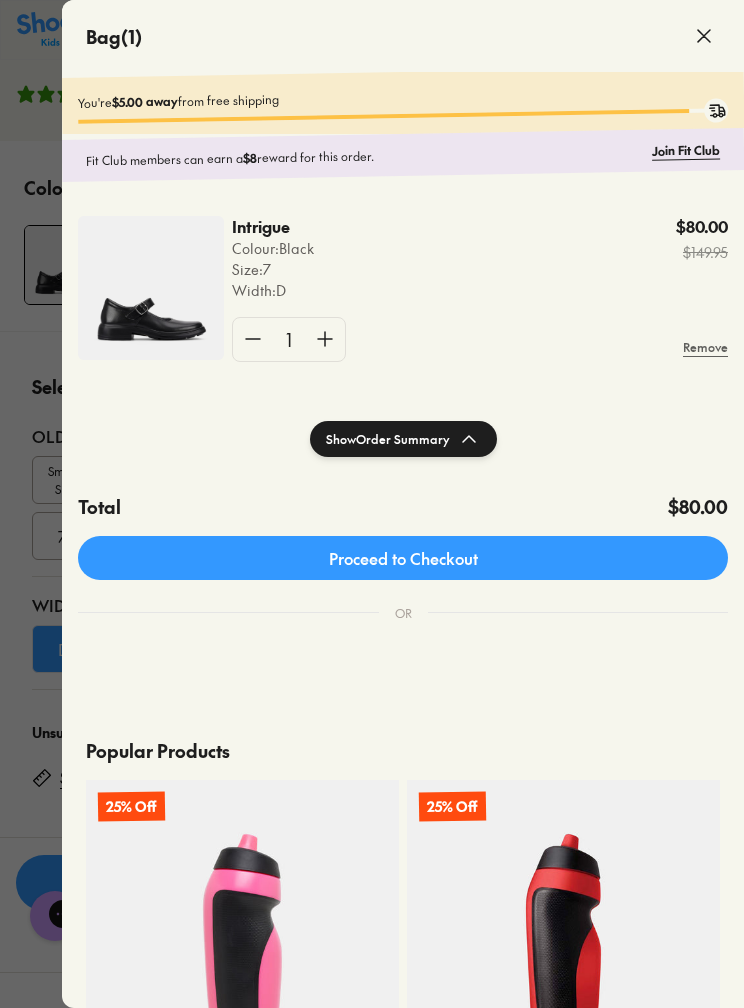 click 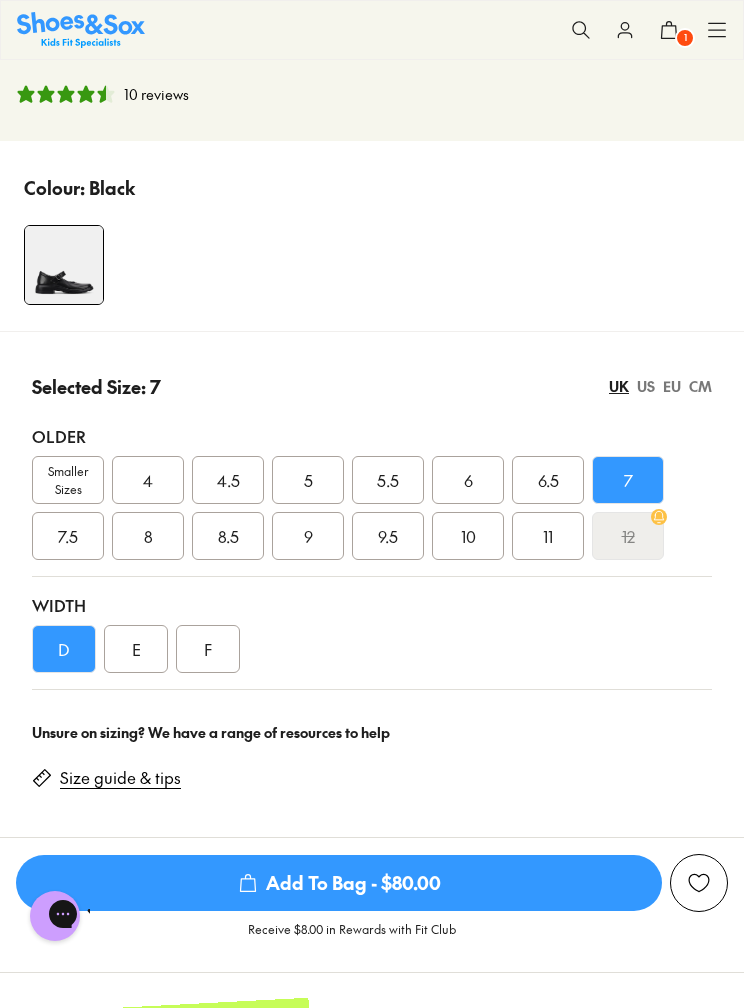 click on "6.5" at bounding box center [548, 480] 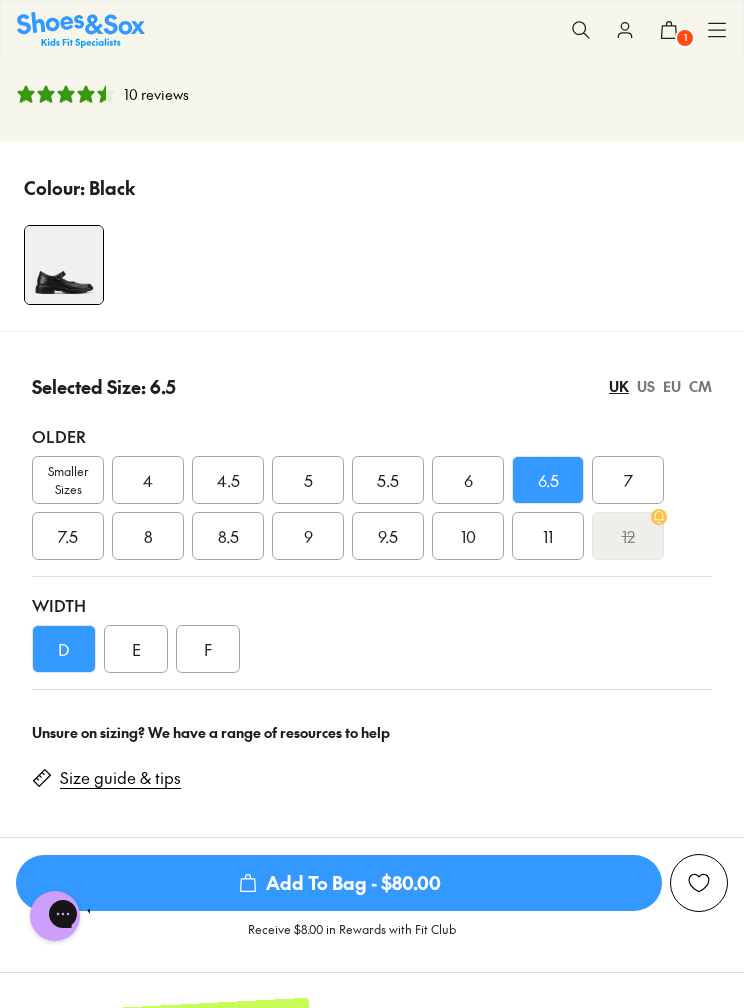 click on "Add To Bag - $80.00" at bounding box center (339, 883) 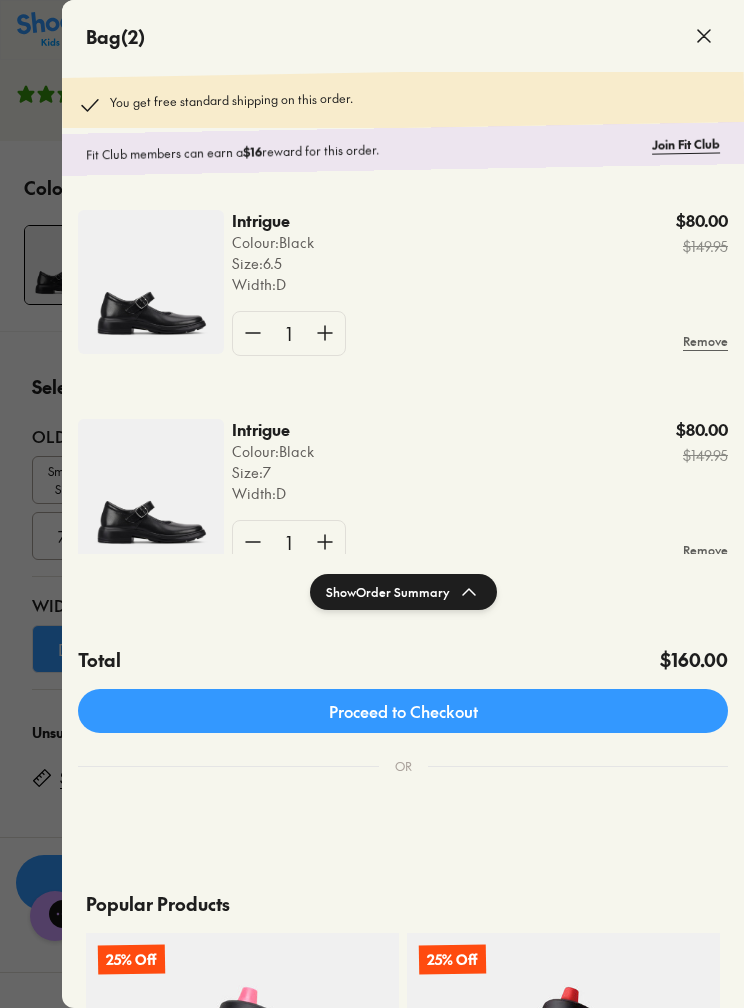 click on "Proceed to Checkout" 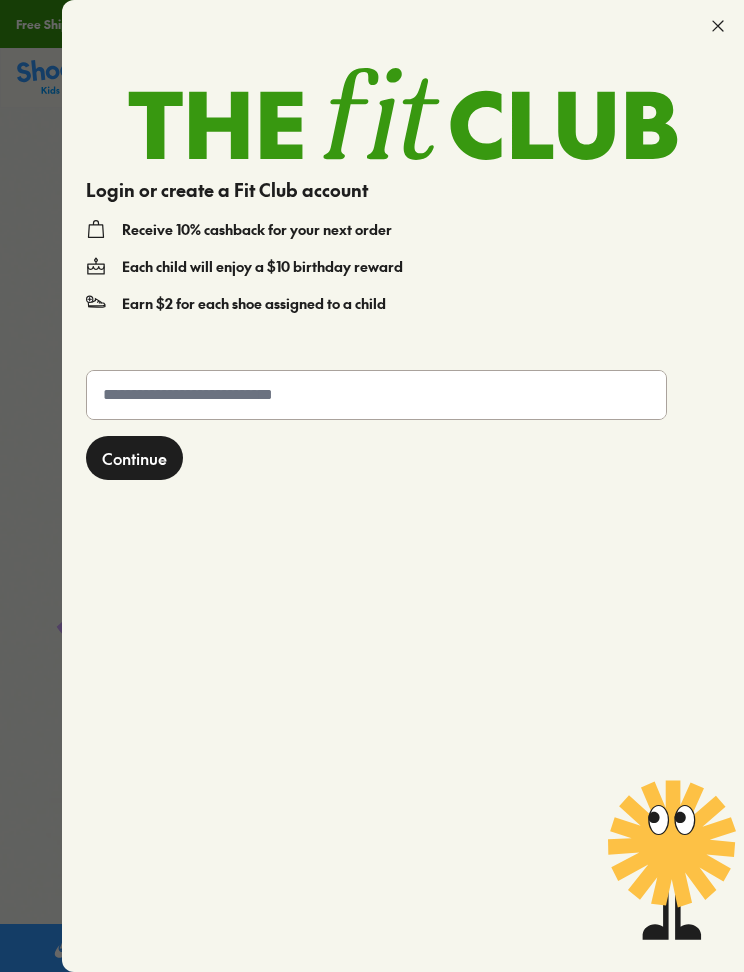 scroll, scrollTop: 0, scrollLeft: 0, axis: both 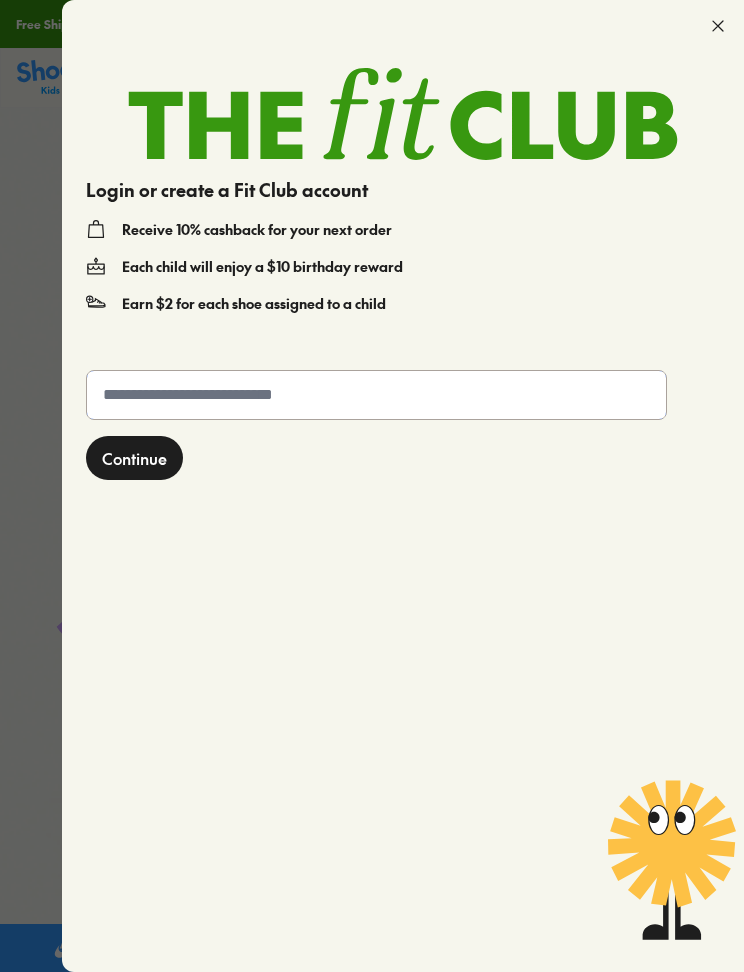 click 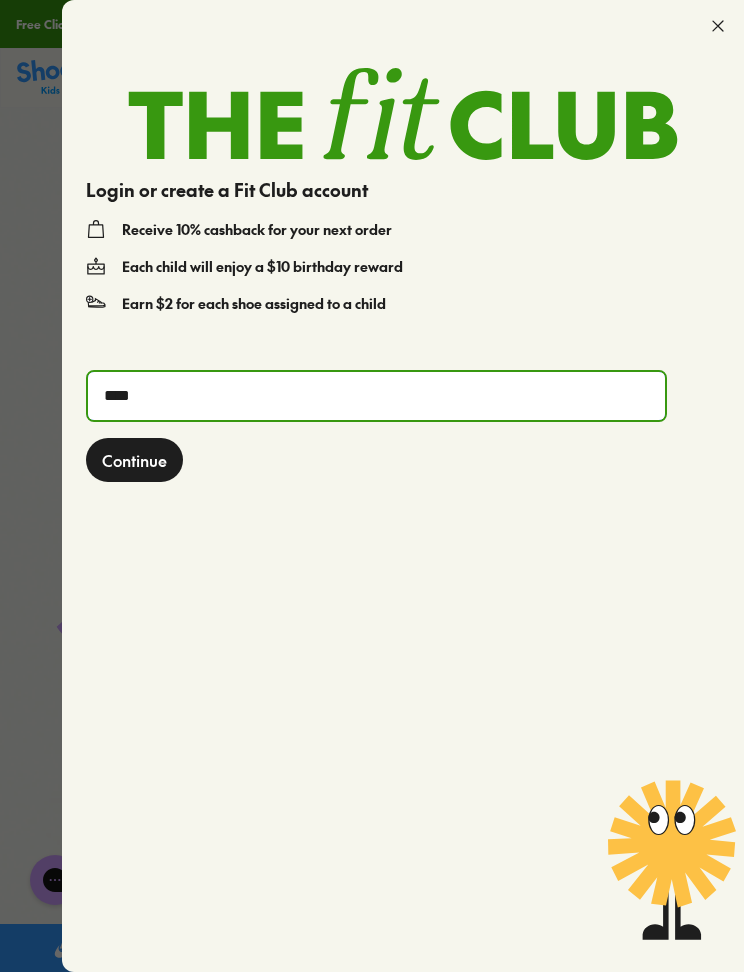 scroll, scrollTop: 0, scrollLeft: 0, axis: both 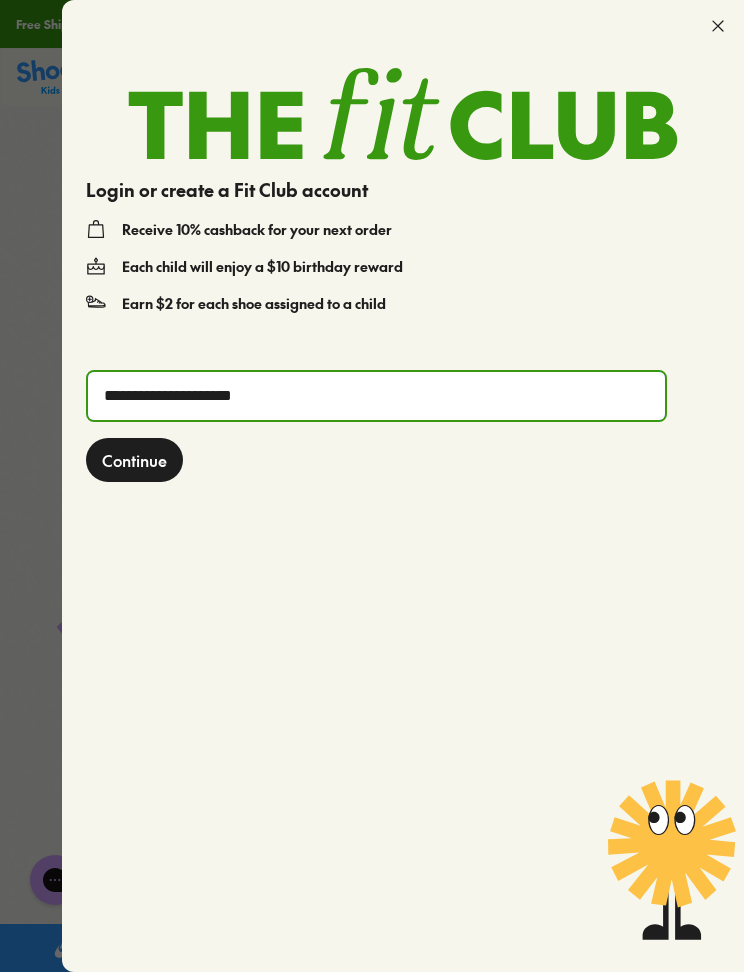type on "**********" 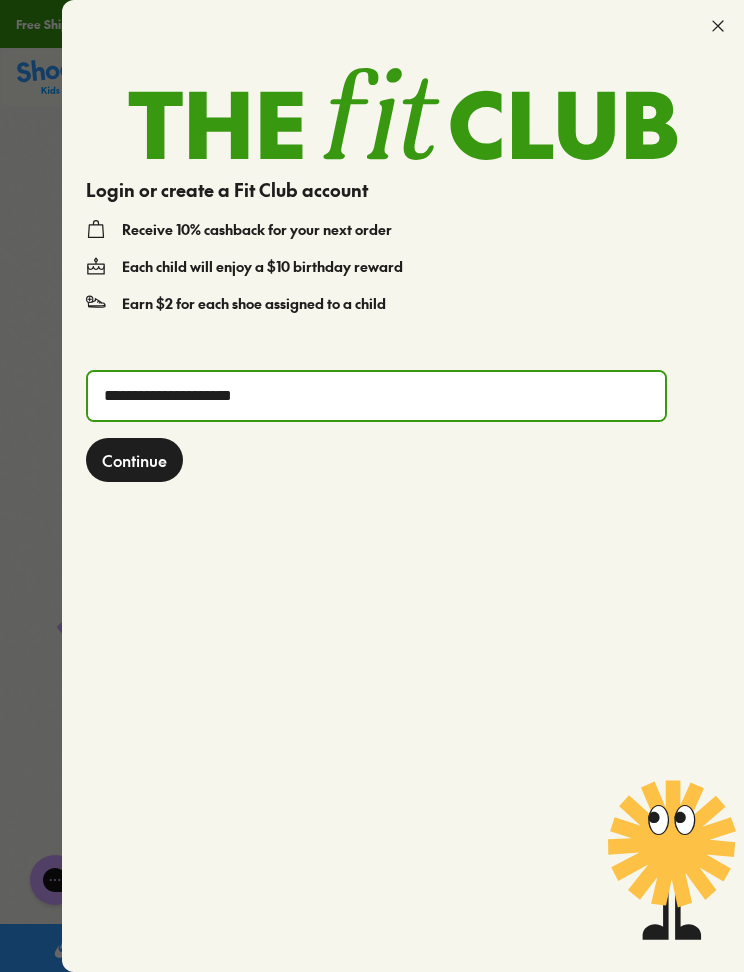 click on "Continue" 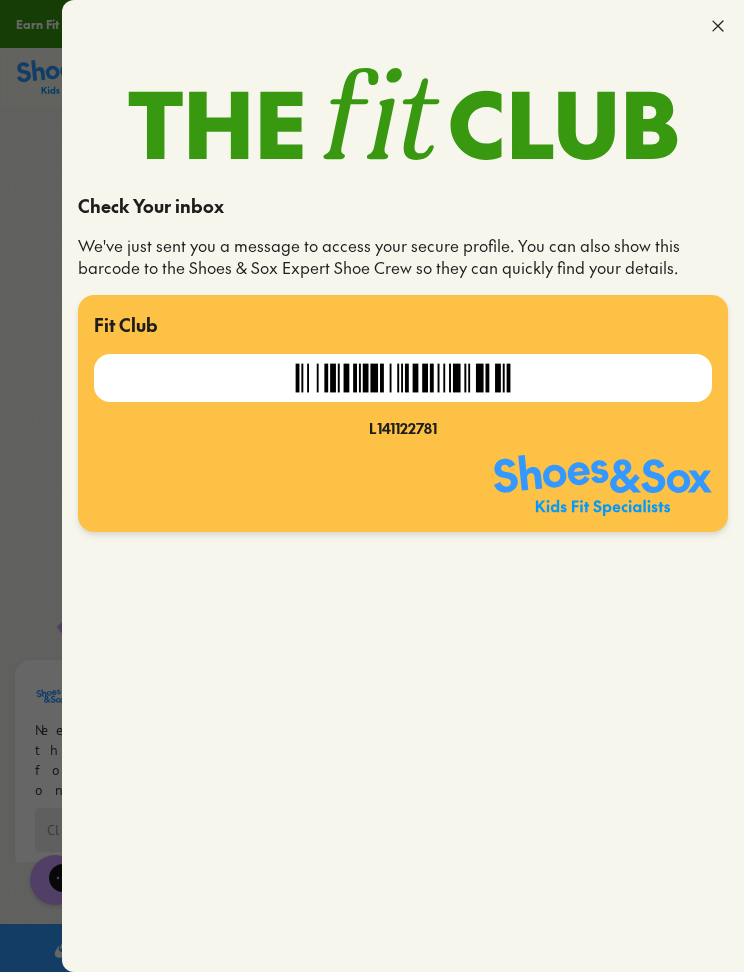 click 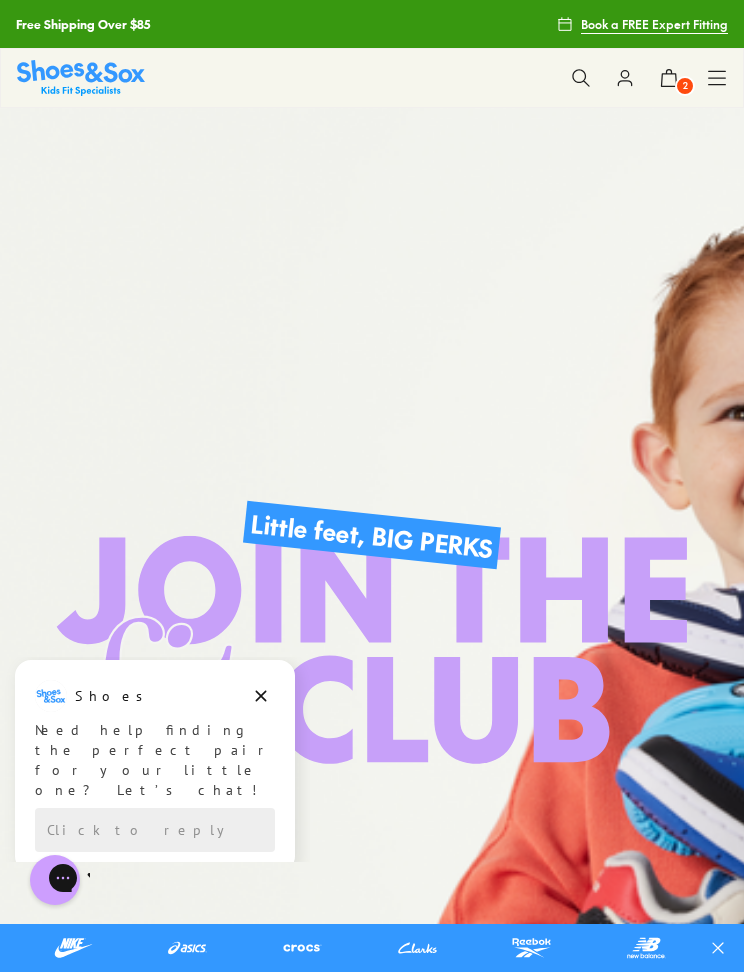 click 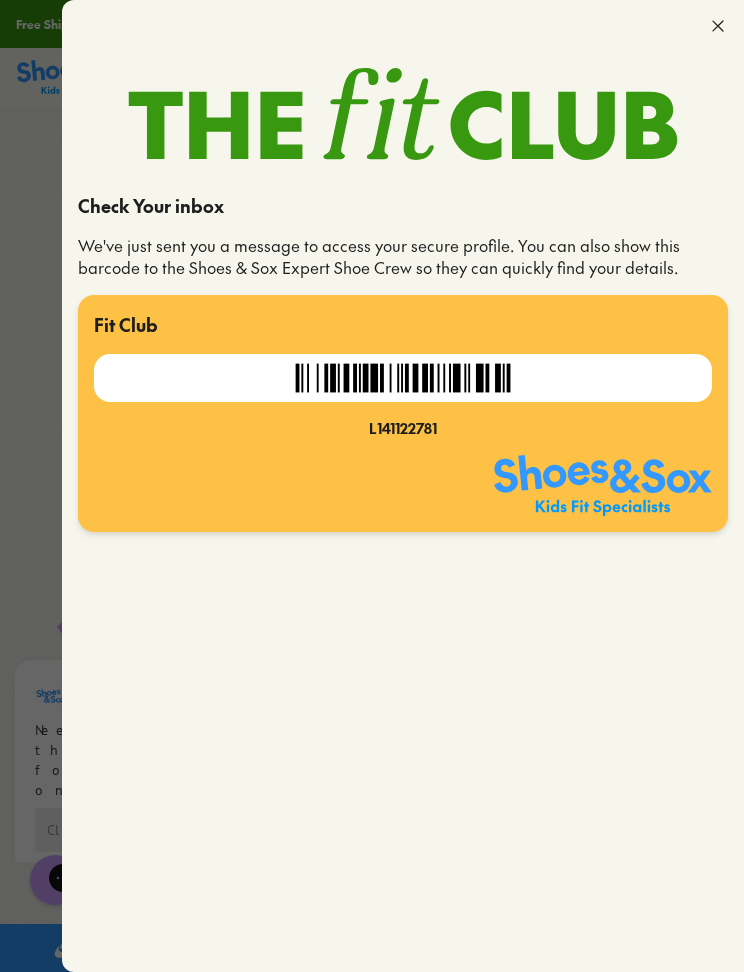 click 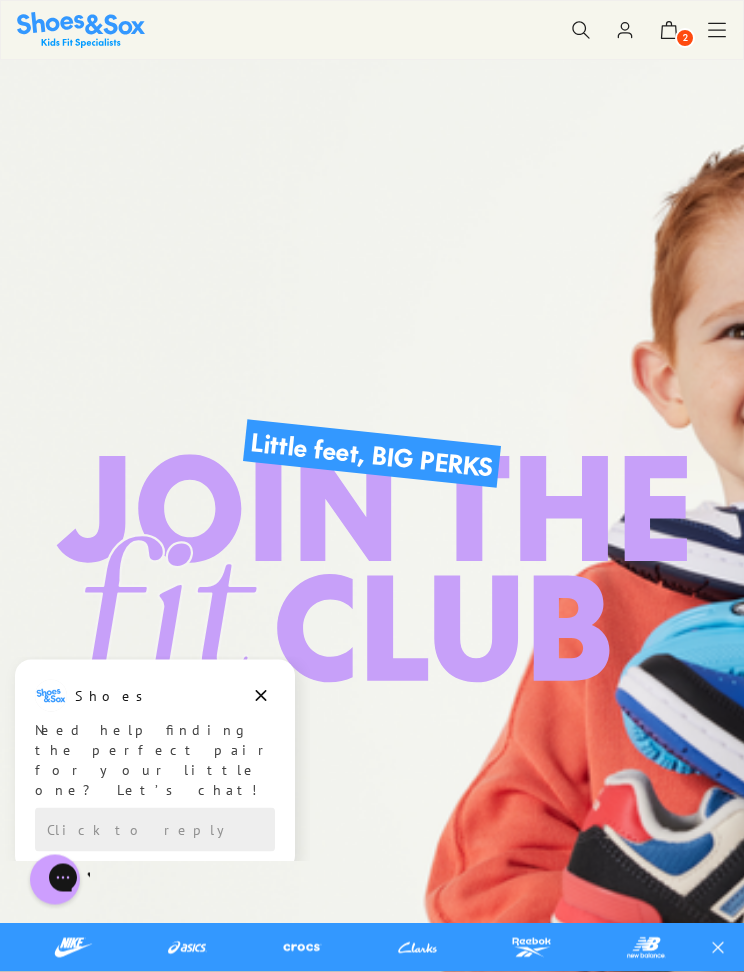 scroll, scrollTop: 0, scrollLeft: 0, axis: both 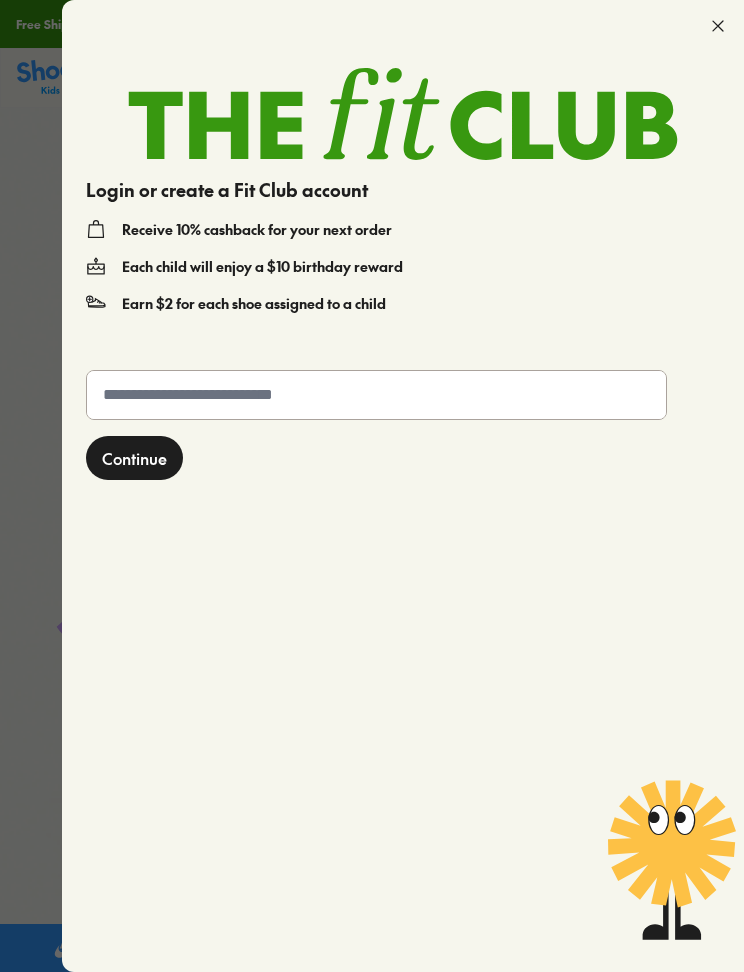 click 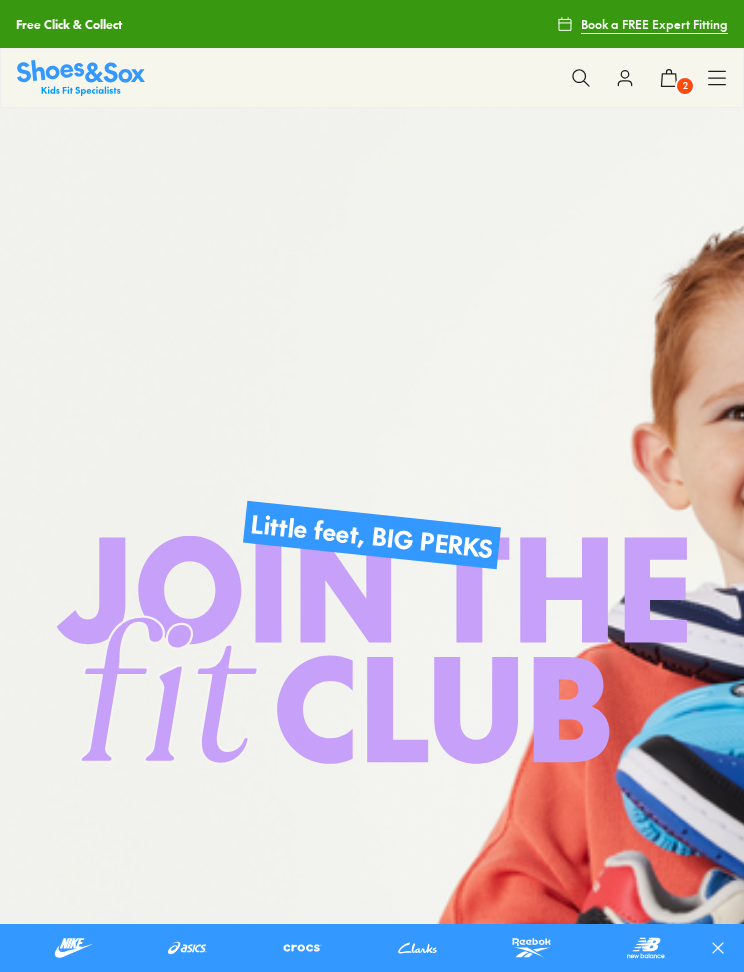 click 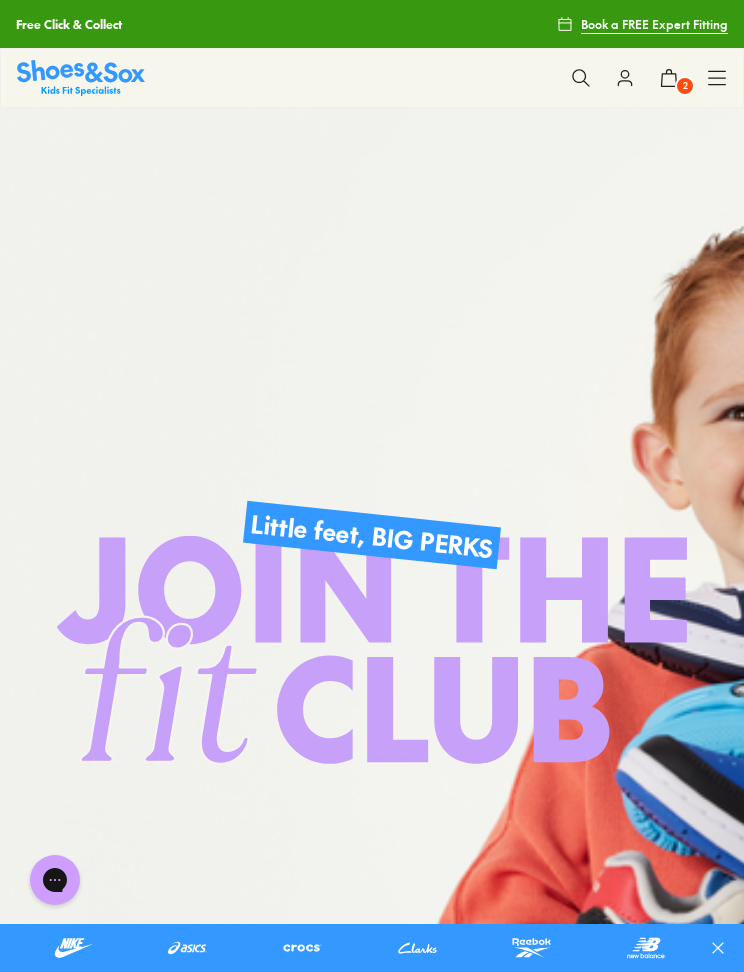 scroll, scrollTop: 0, scrollLeft: 0, axis: both 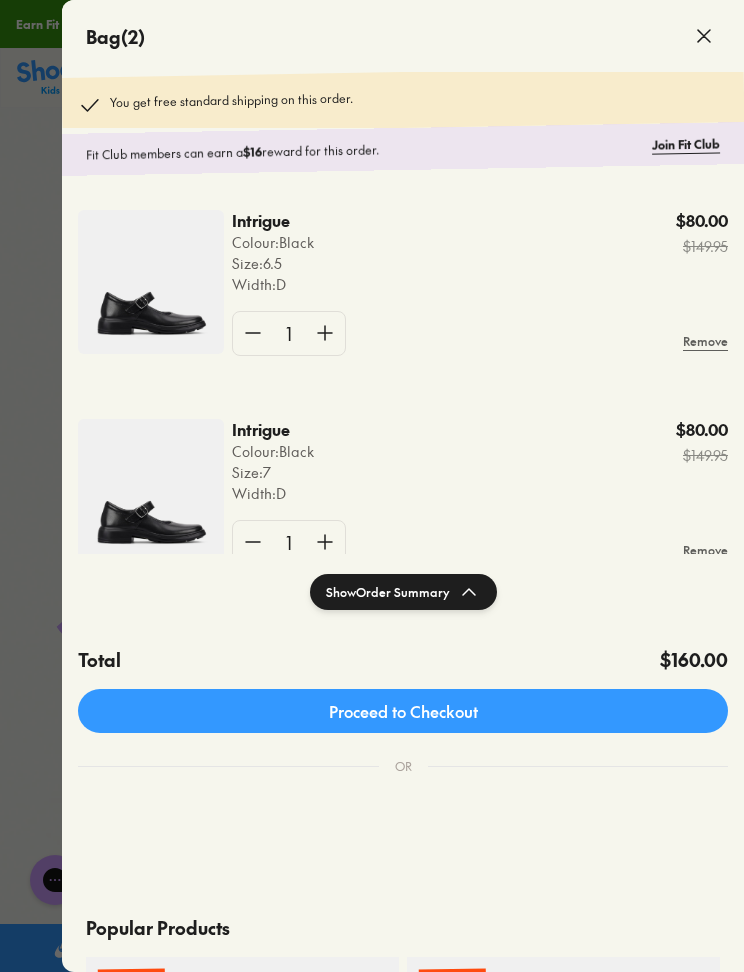 click on "Join Fit Club" 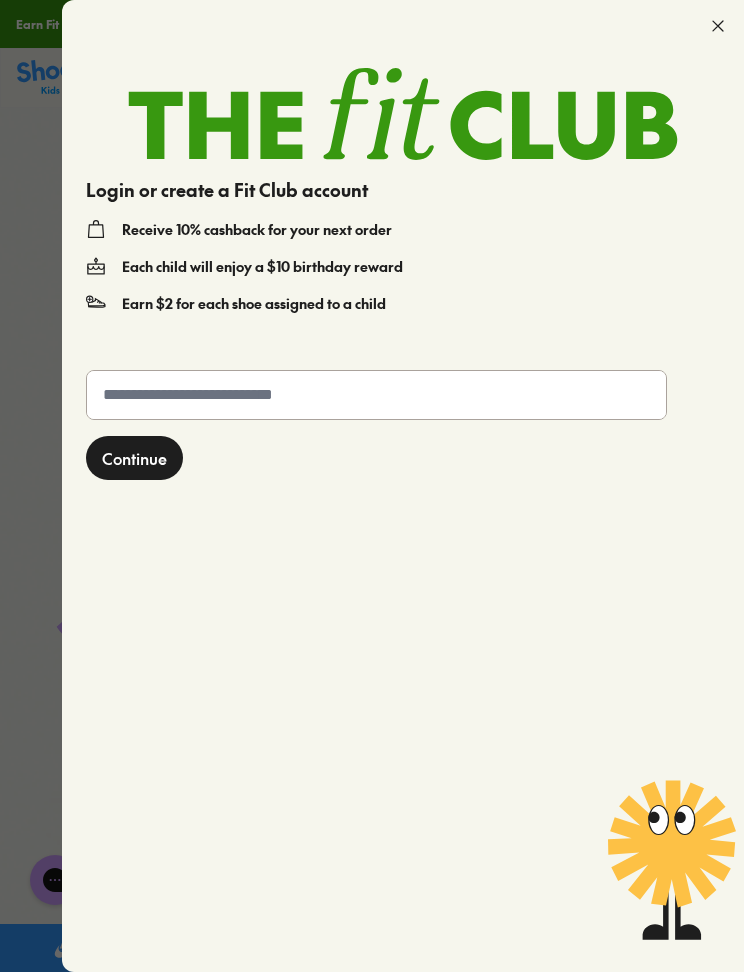click 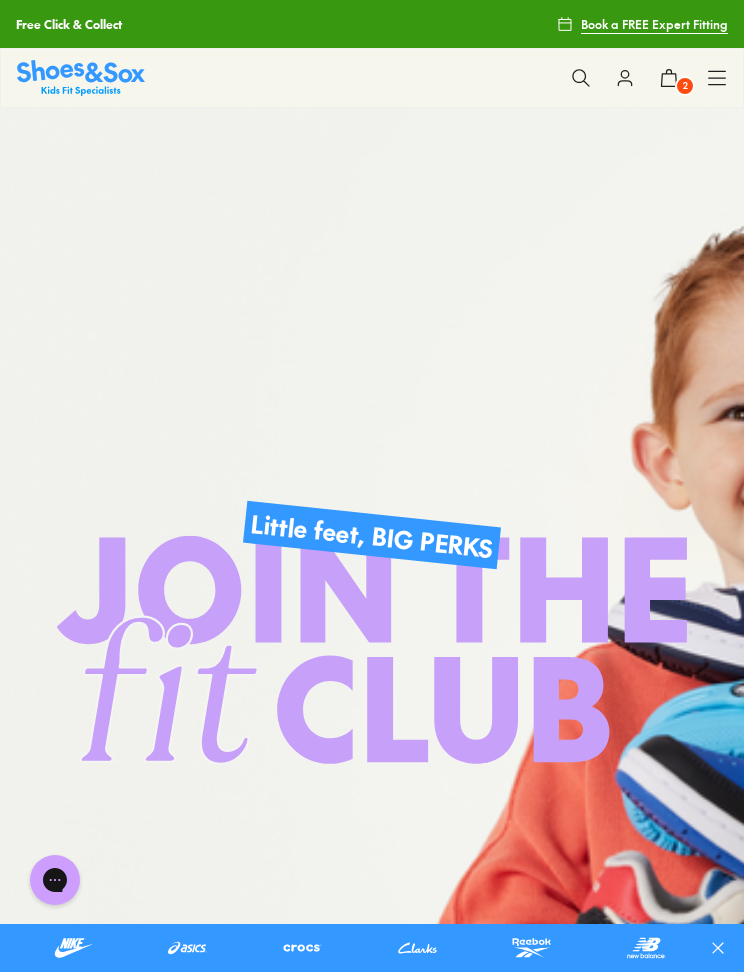click 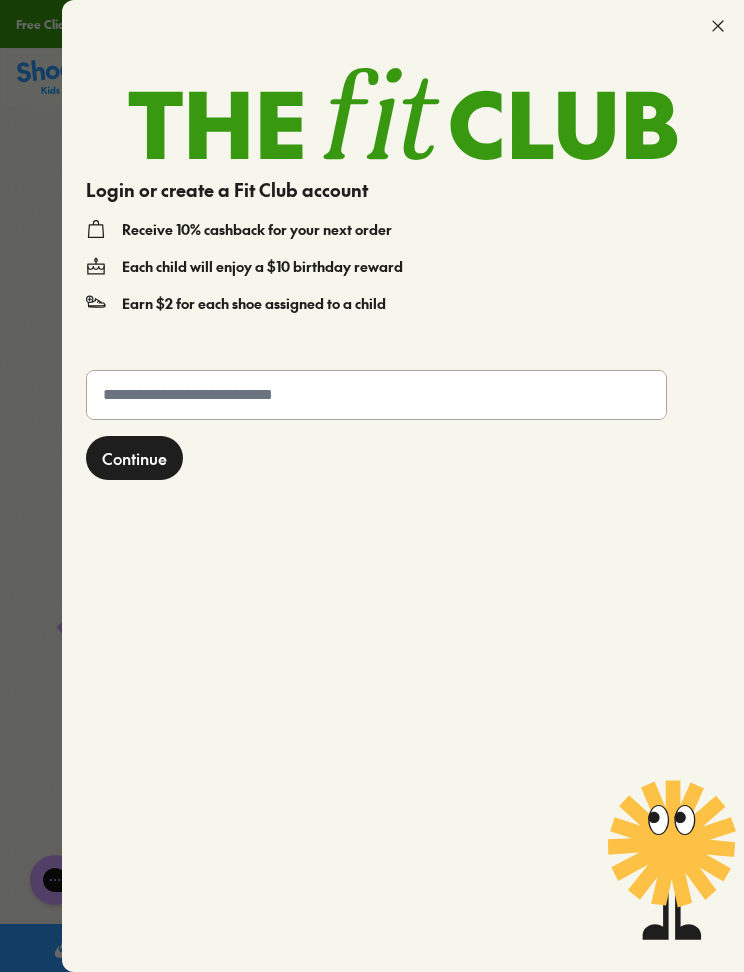 click on "Continue" 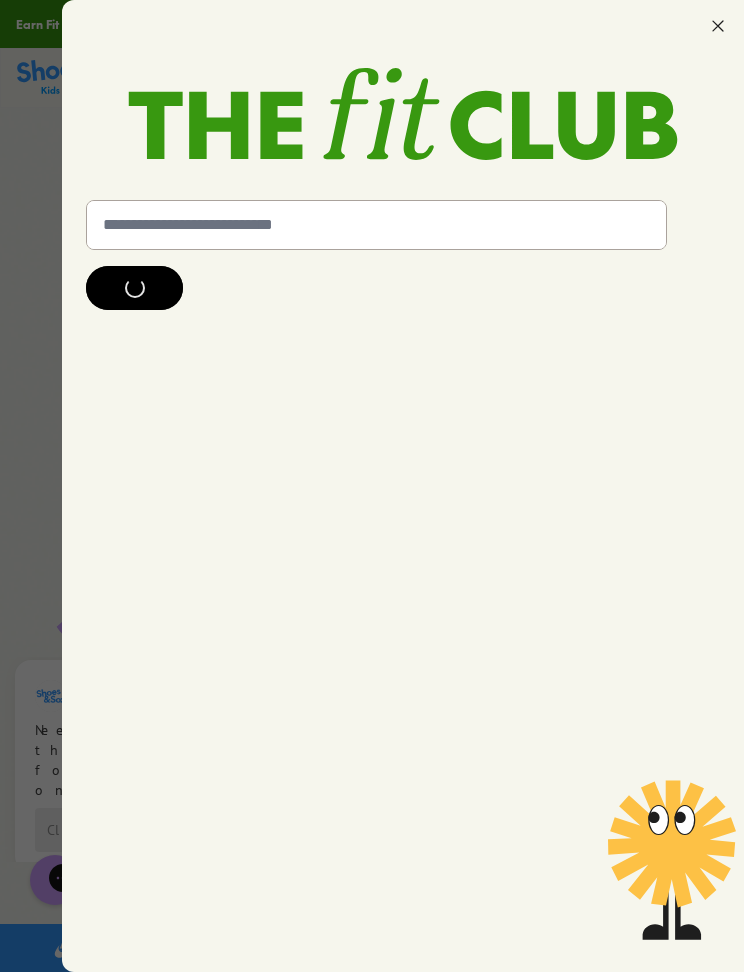 click 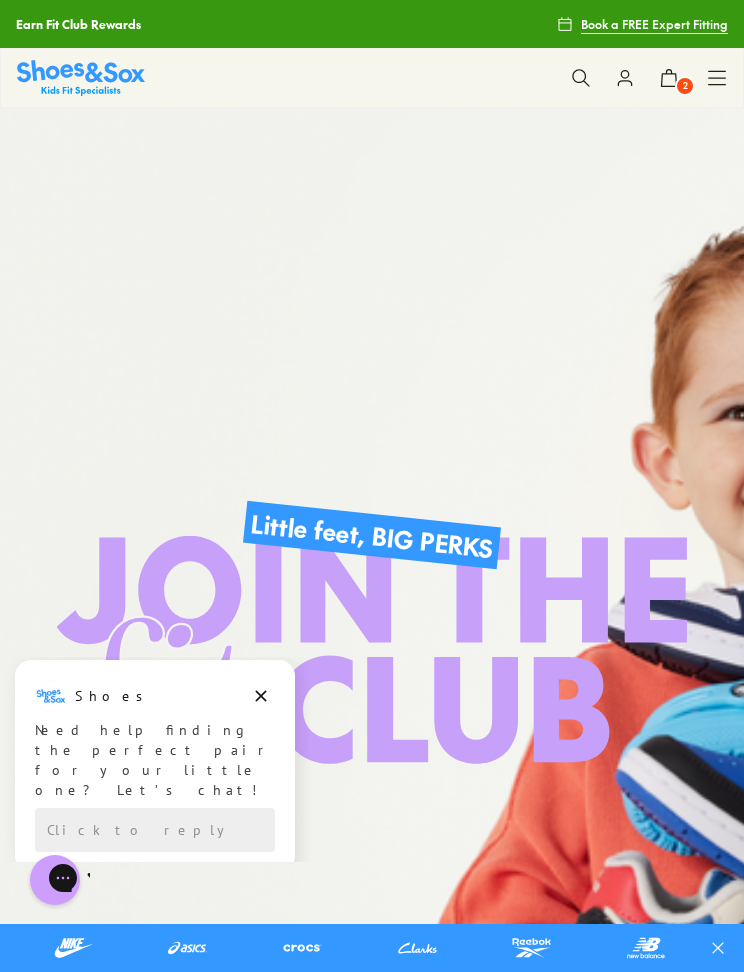 click 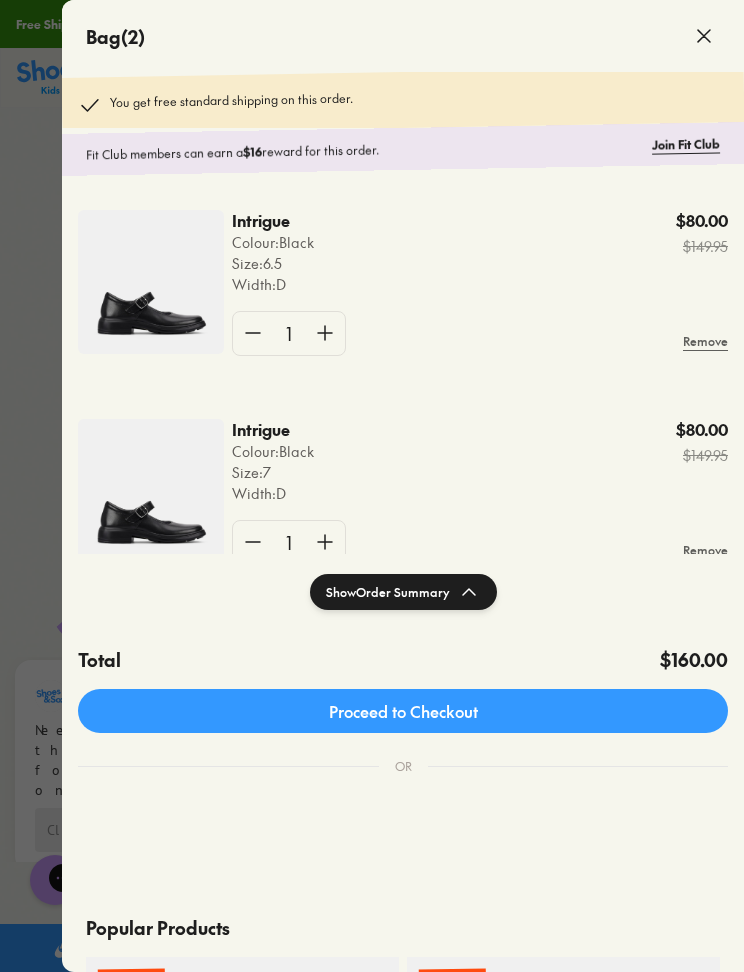 click on "Proceed to Checkout" 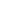 scroll, scrollTop: 0, scrollLeft: 0, axis: both 